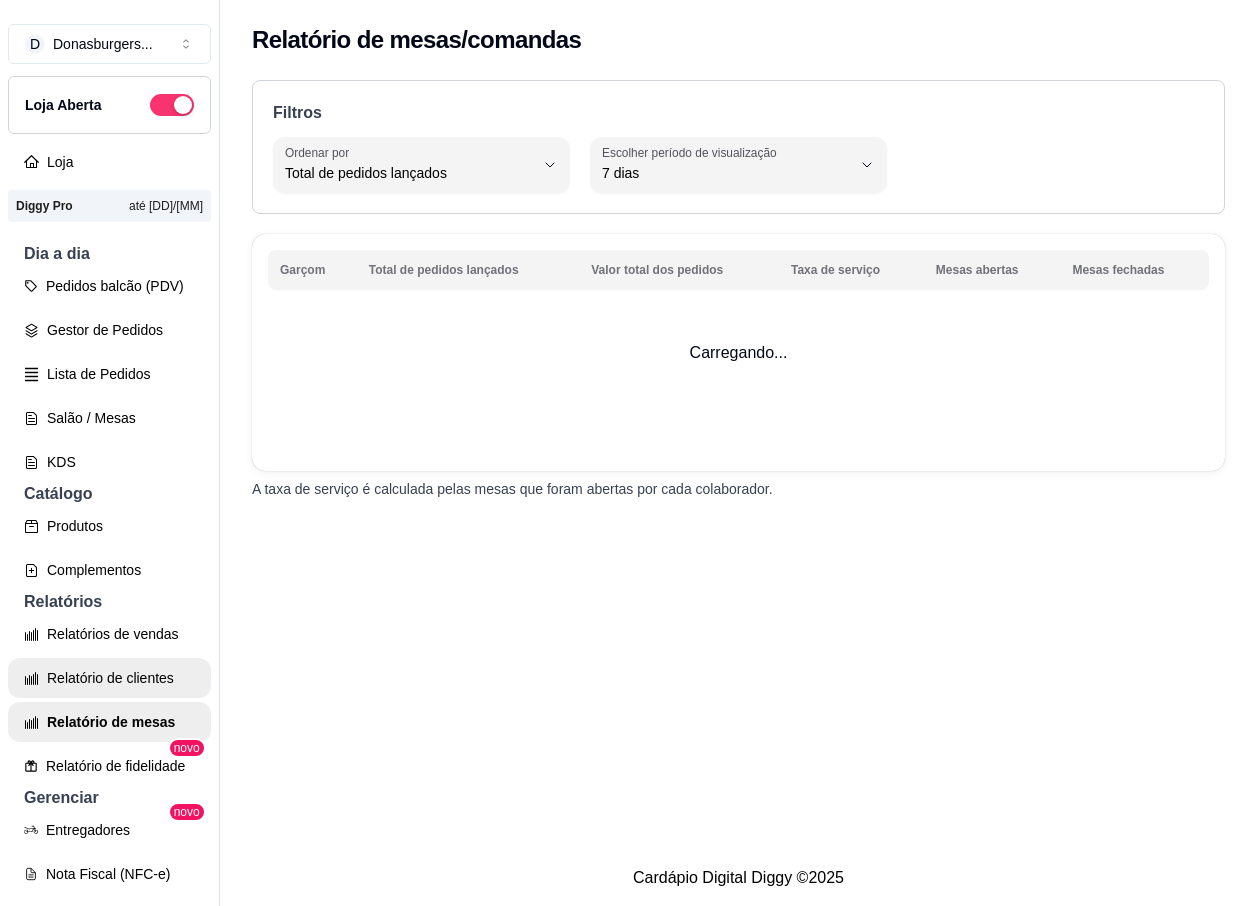 select on "TOTAL_OF_ORDERS" 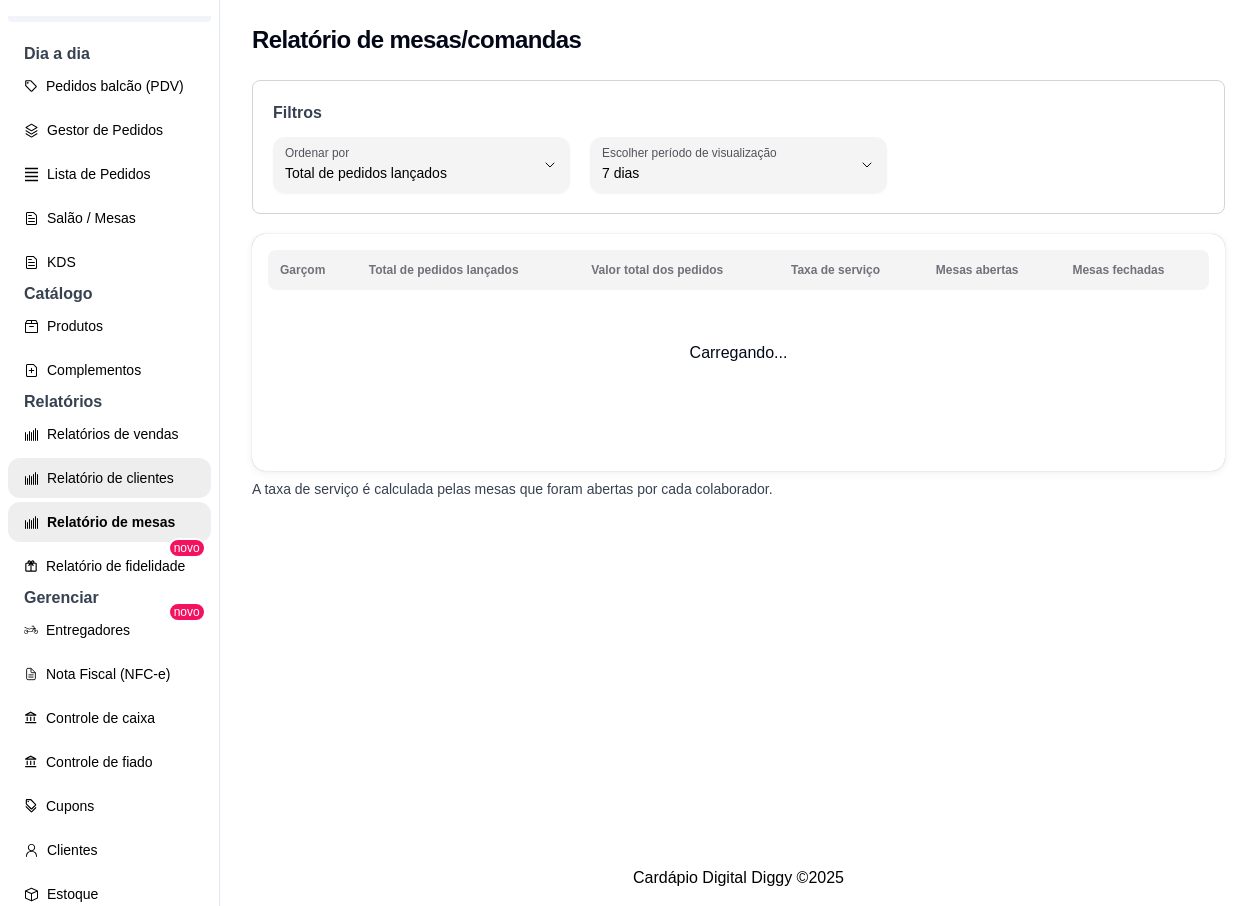 click on "Relatório de clientes" at bounding box center [109, 478] 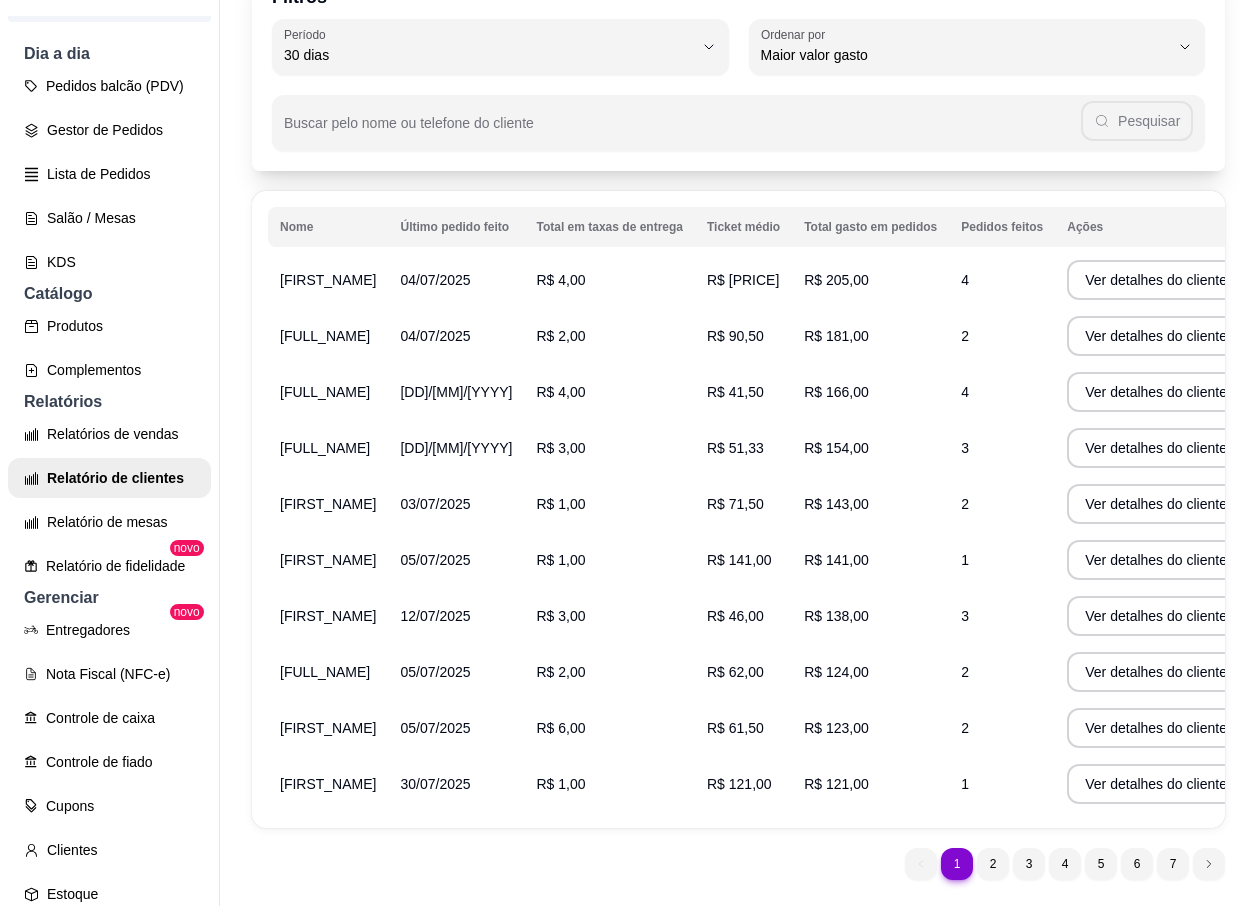 scroll, scrollTop: 0, scrollLeft: 0, axis: both 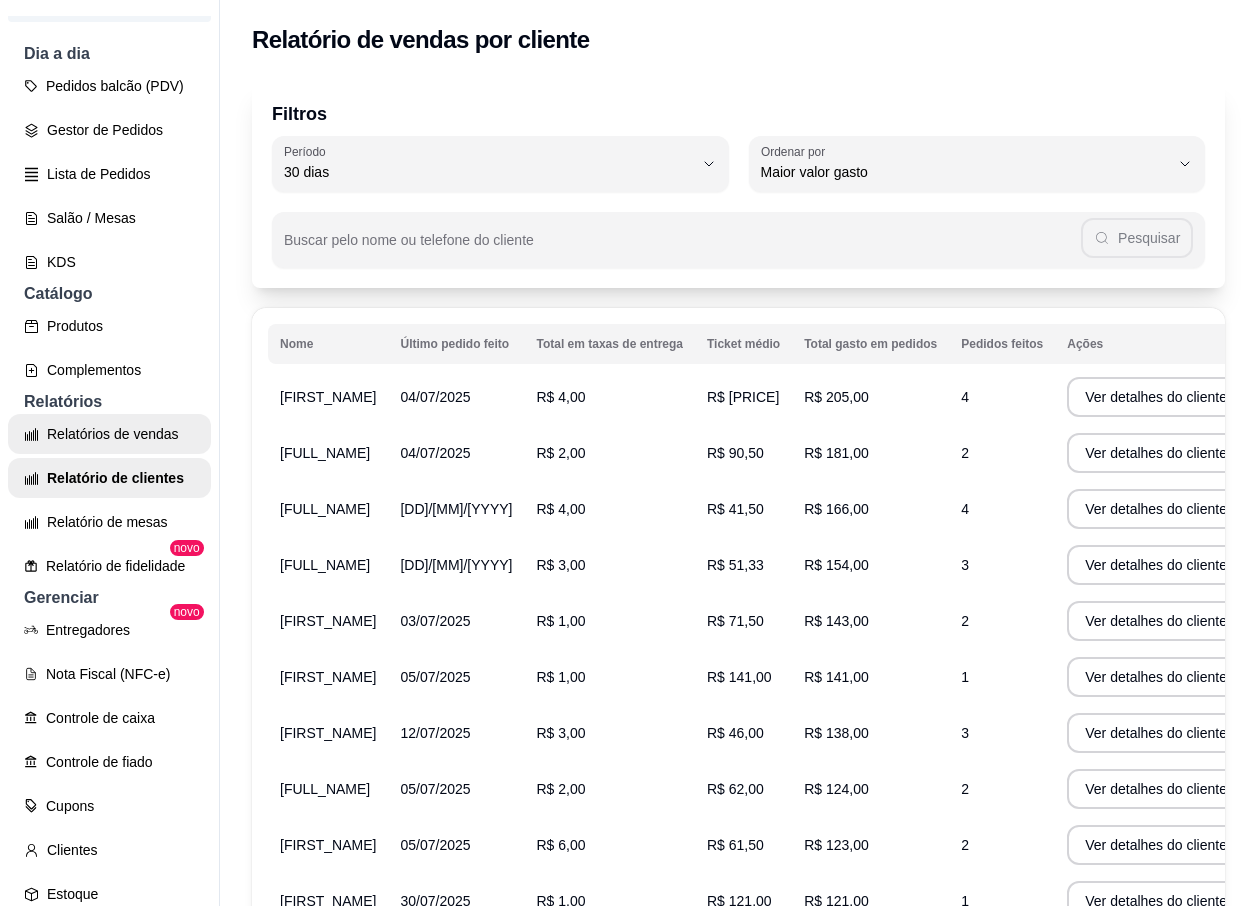 click on "Relatórios de vendas" at bounding box center (109, 434) 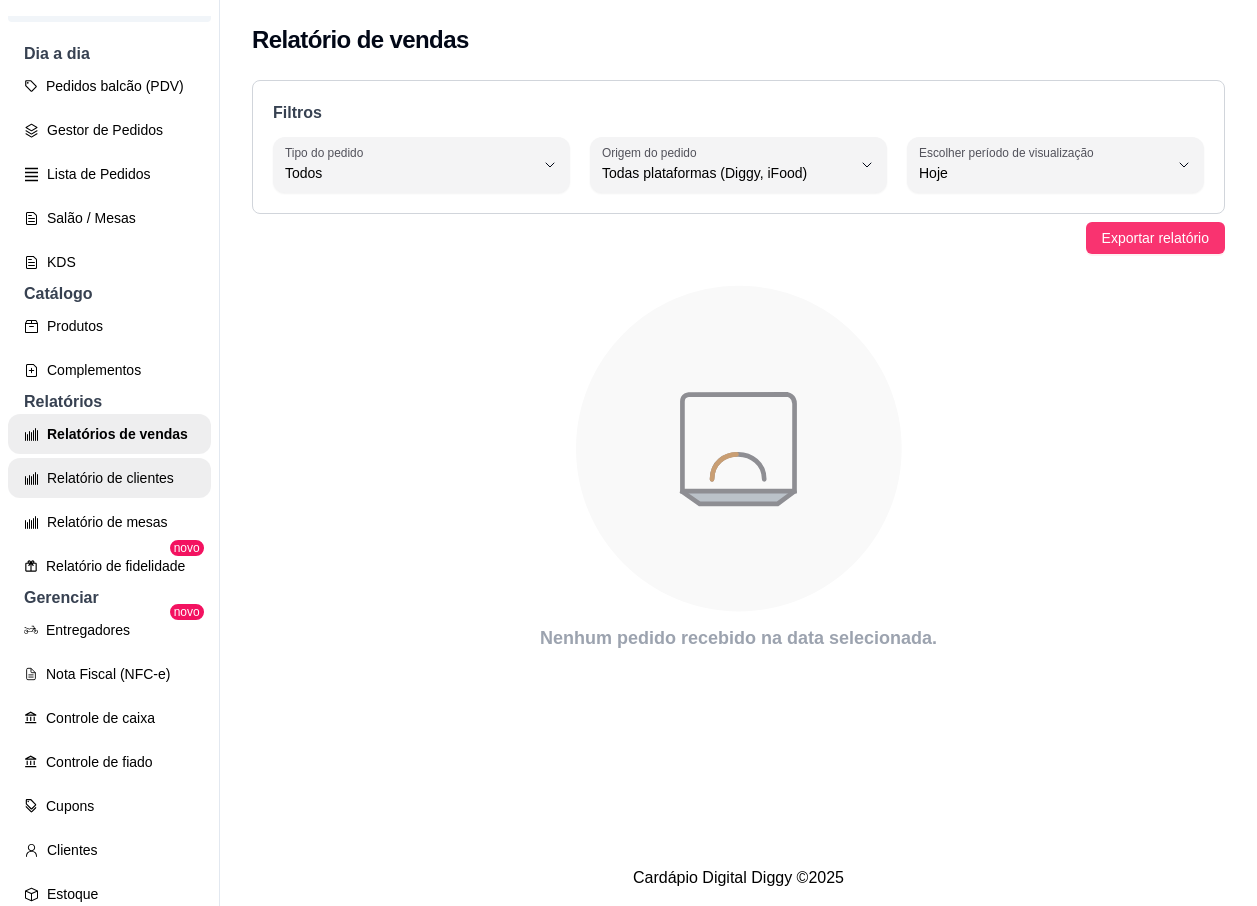 click on "Relatório de clientes" at bounding box center (109, 478) 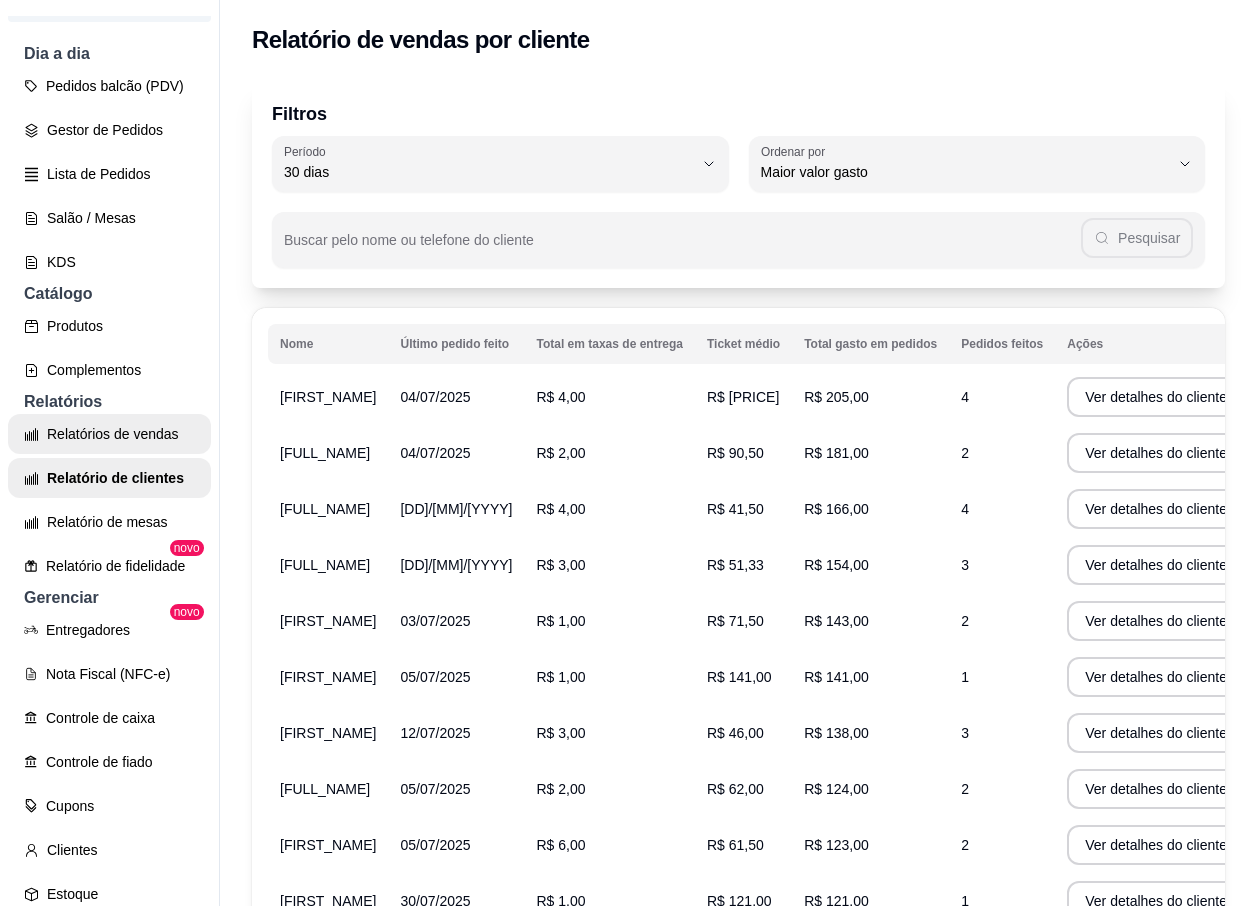 click on "Relatórios de vendas" at bounding box center [109, 434] 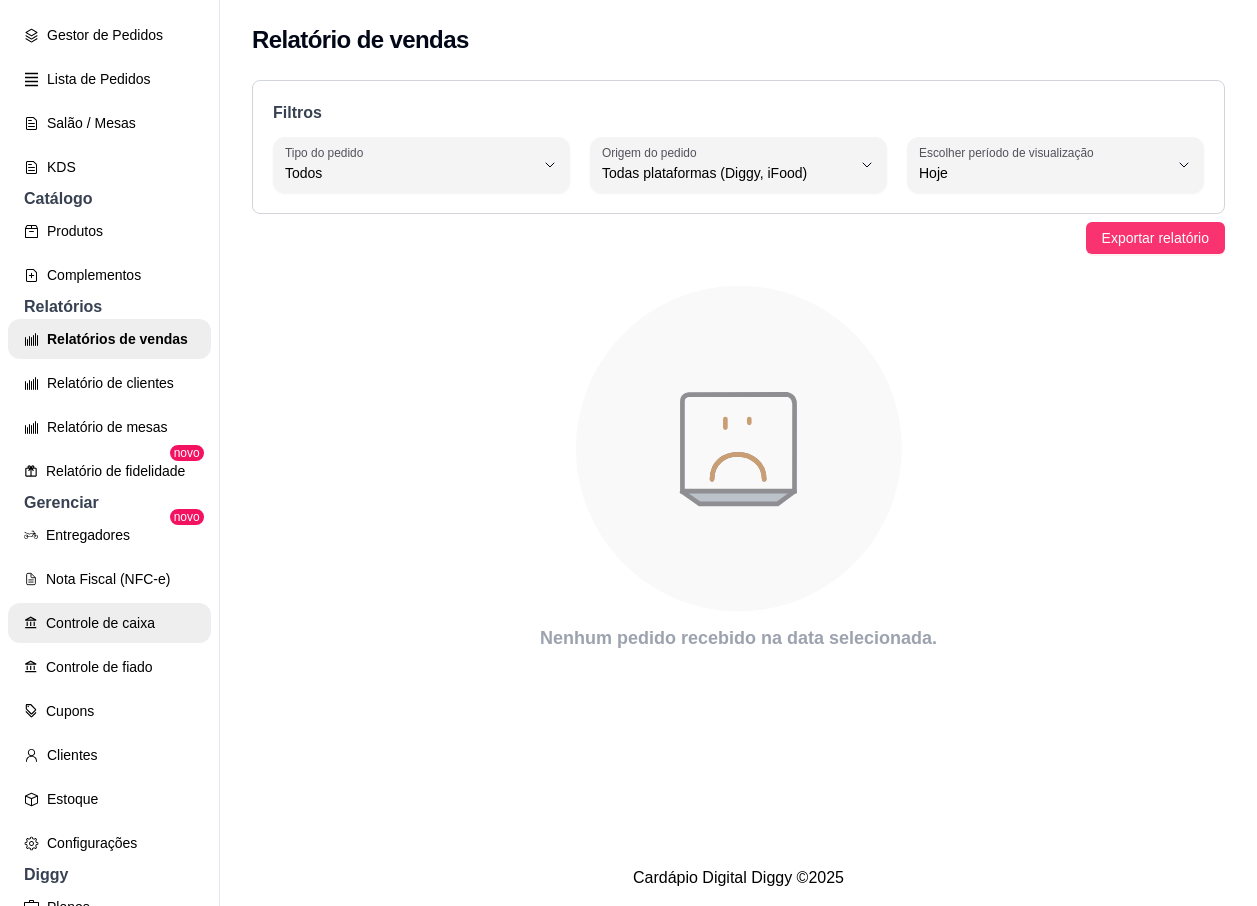 scroll, scrollTop: 400, scrollLeft: 0, axis: vertical 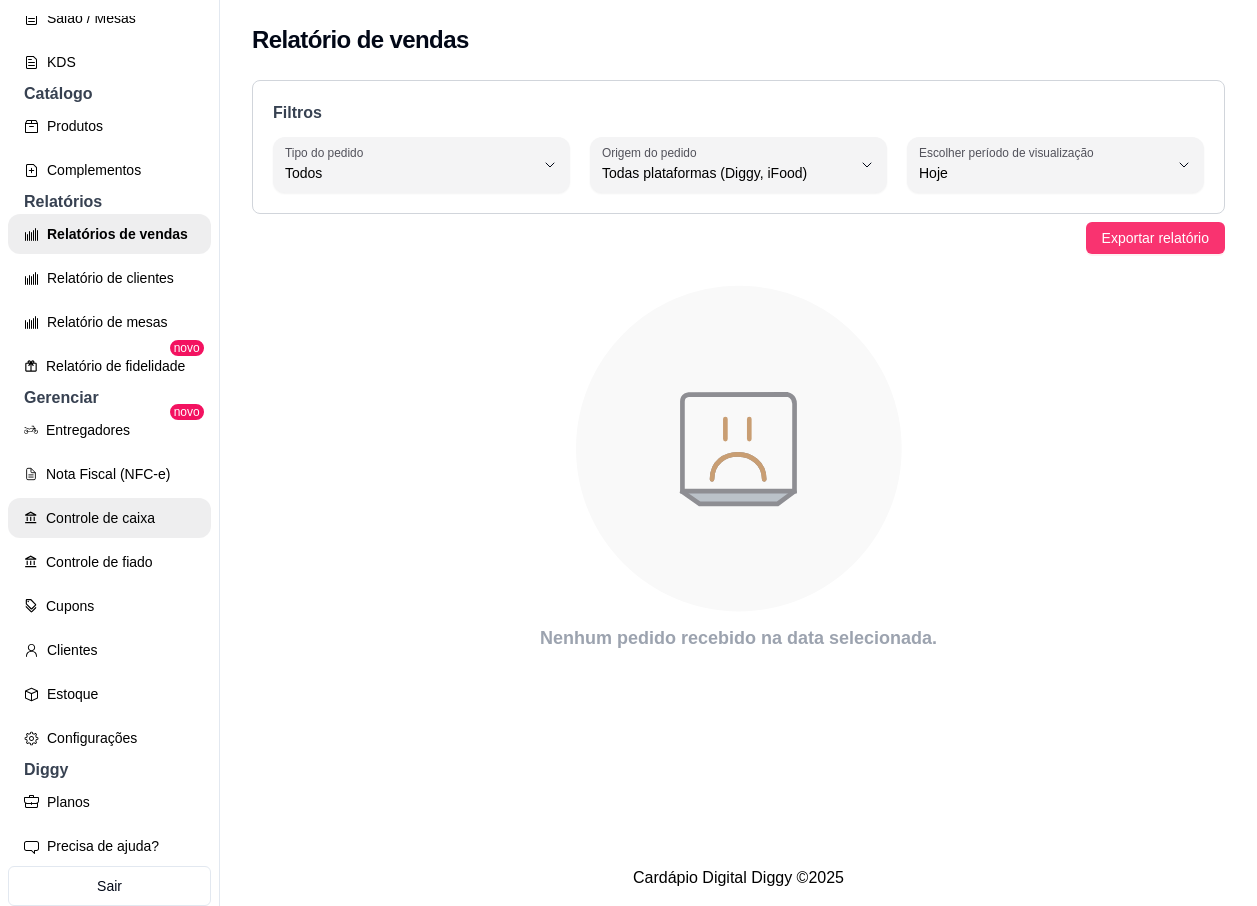 click on "Controle de caixa" at bounding box center [109, 518] 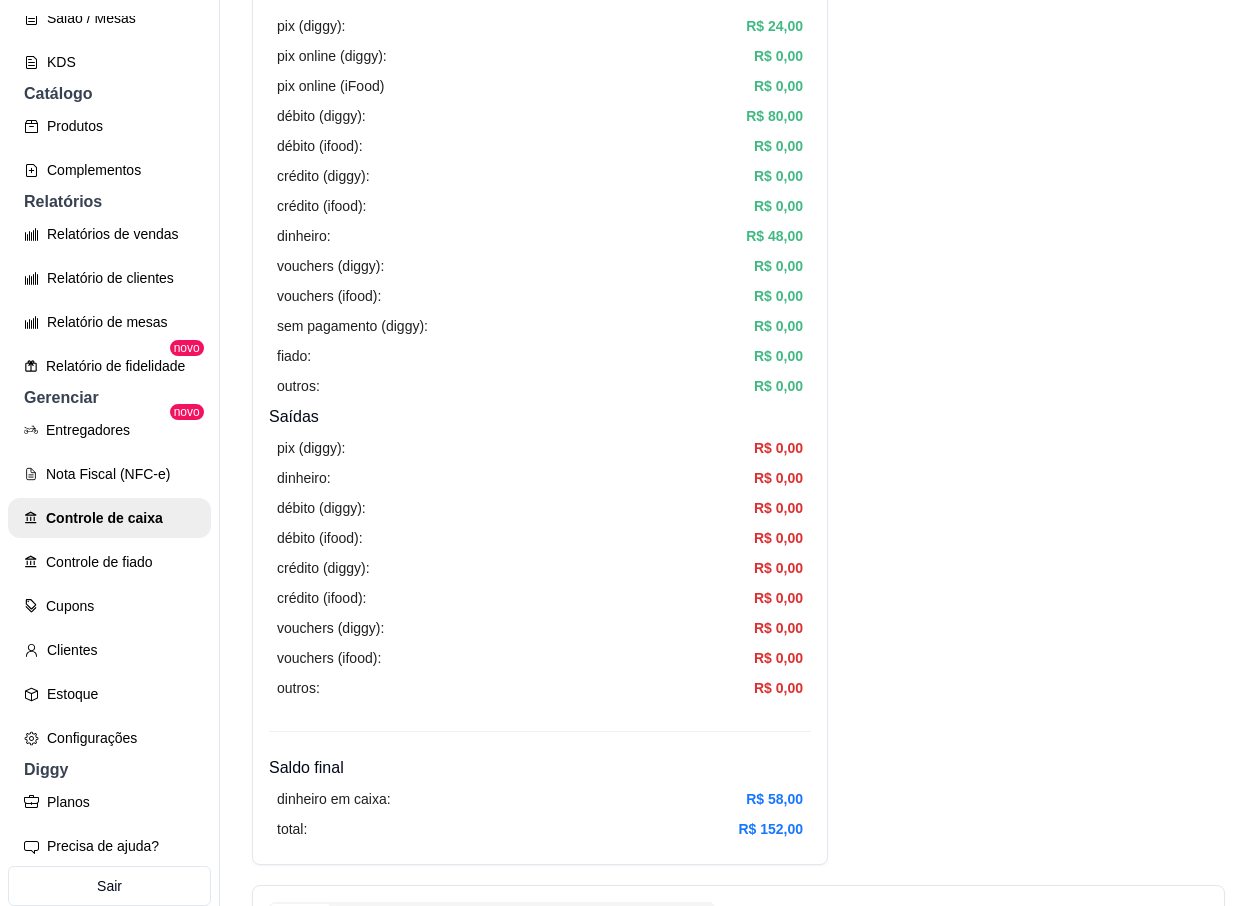 scroll, scrollTop: 0, scrollLeft: 0, axis: both 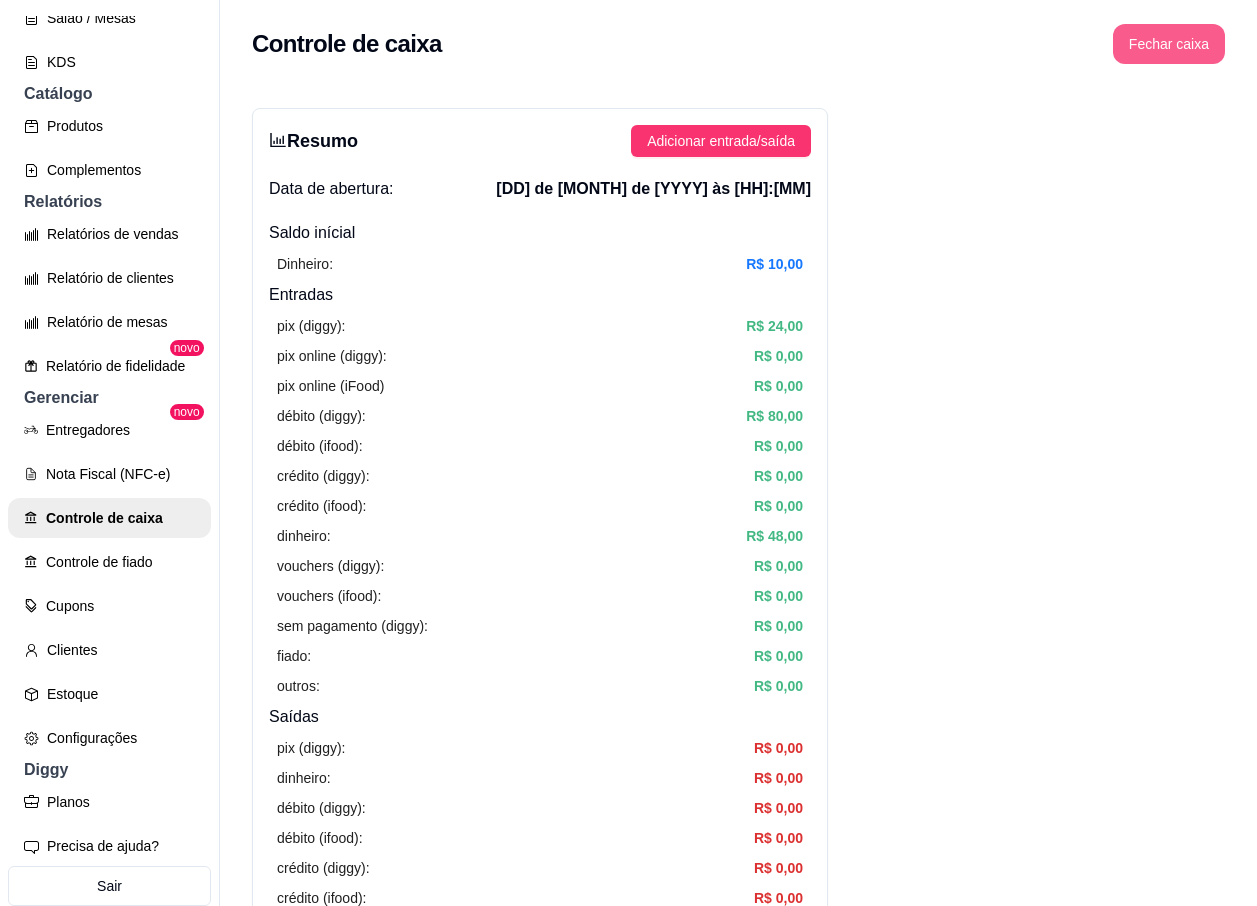 click on "Fechar caixa" at bounding box center [1169, 44] 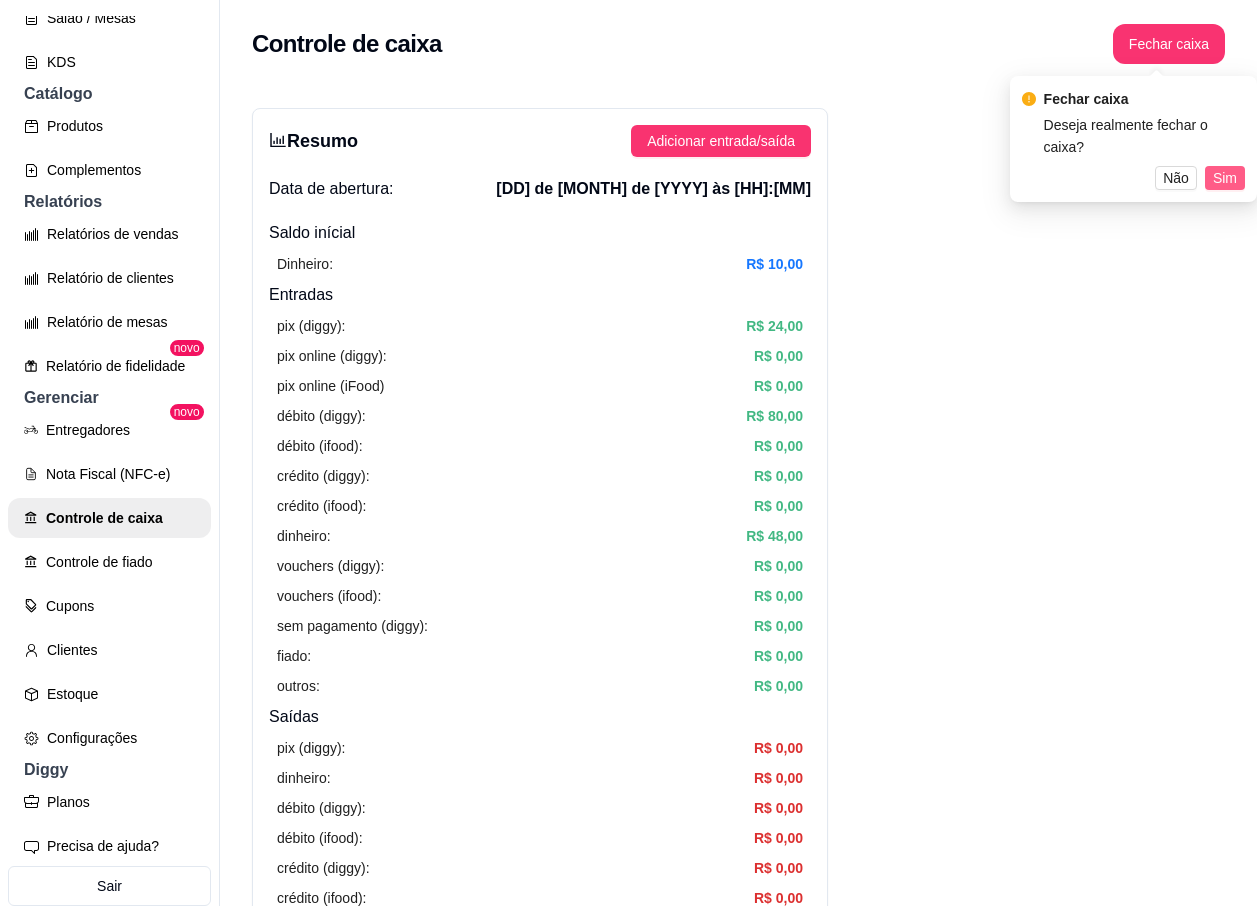 click on "Sim" at bounding box center (1225, 178) 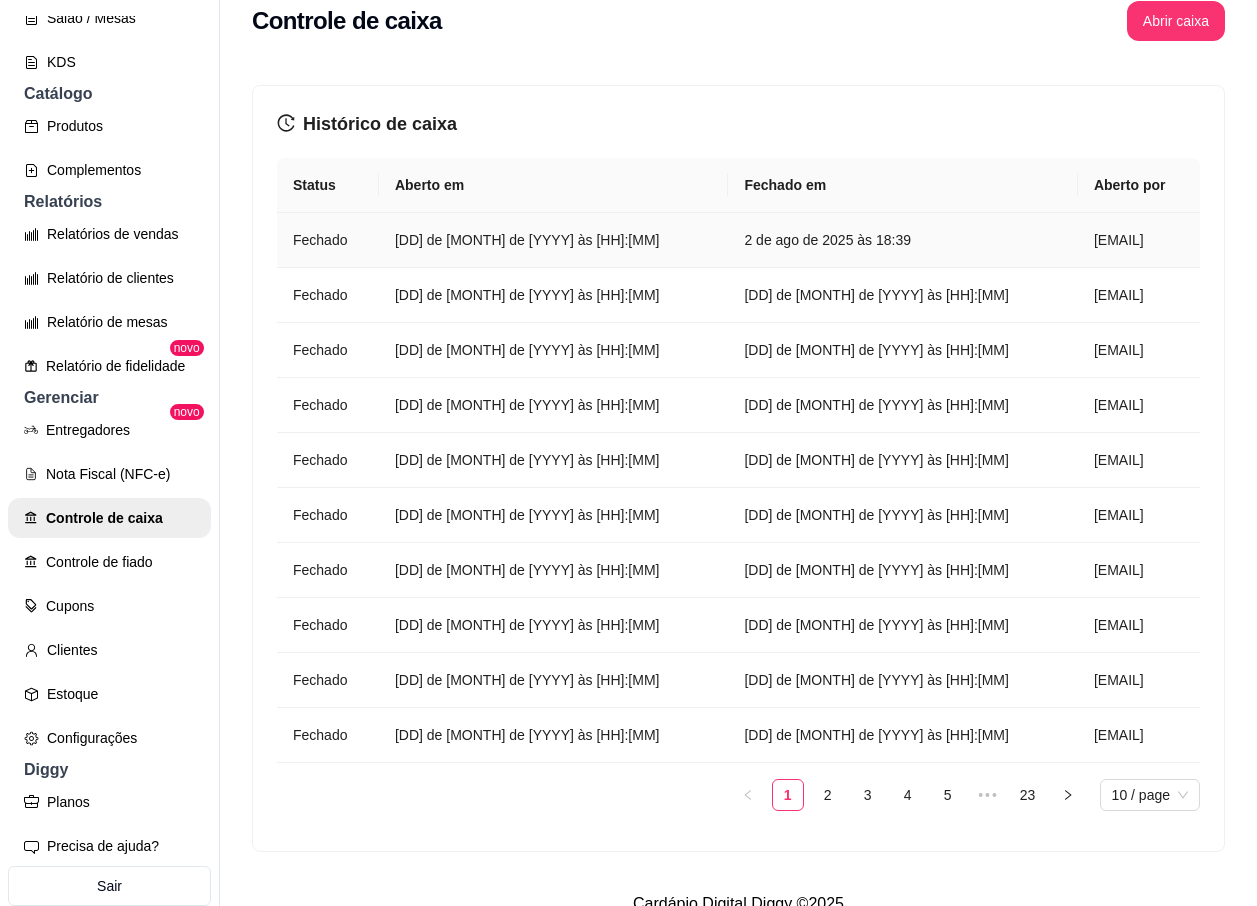 scroll, scrollTop: 0, scrollLeft: 0, axis: both 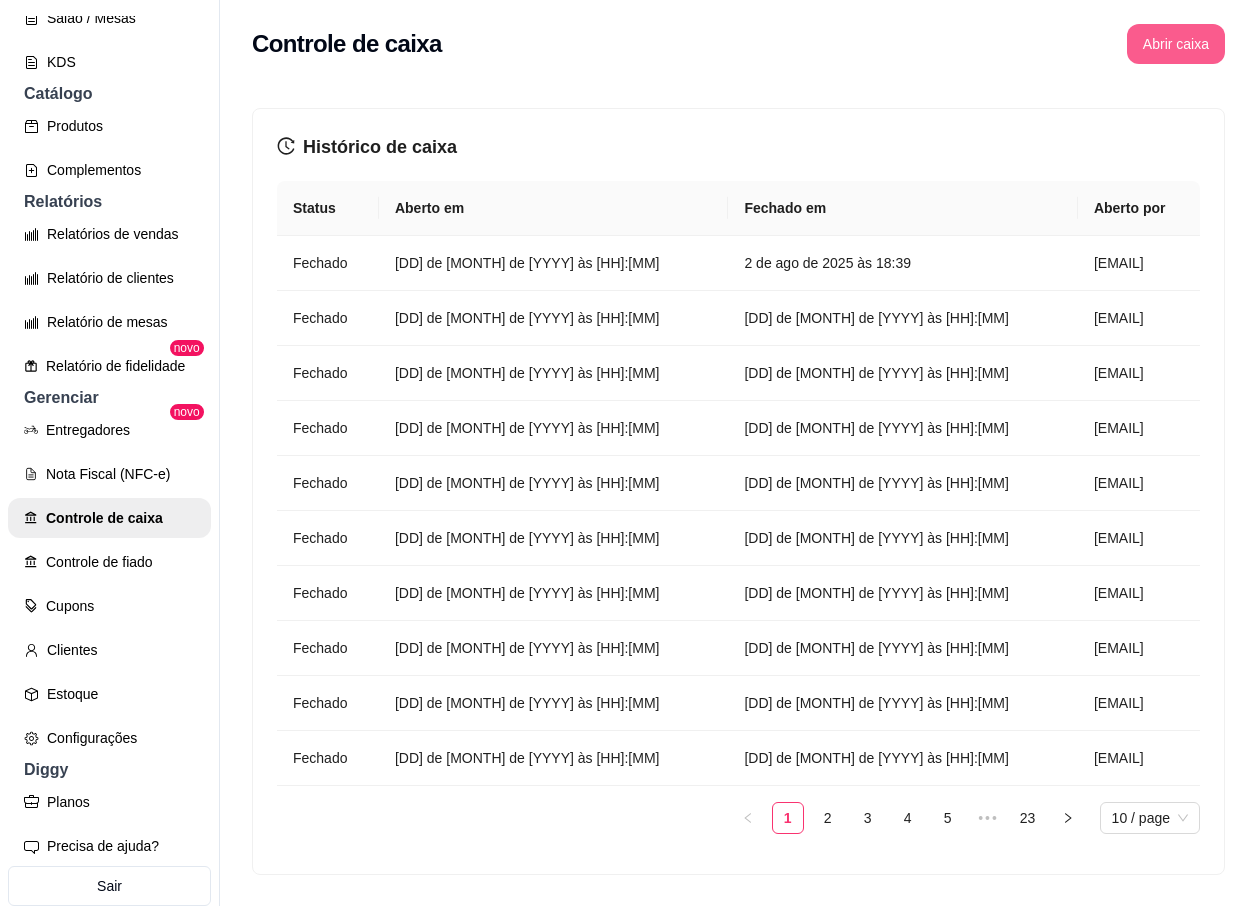 click on "Abrir caixa" at bounding box center [1176, 44] 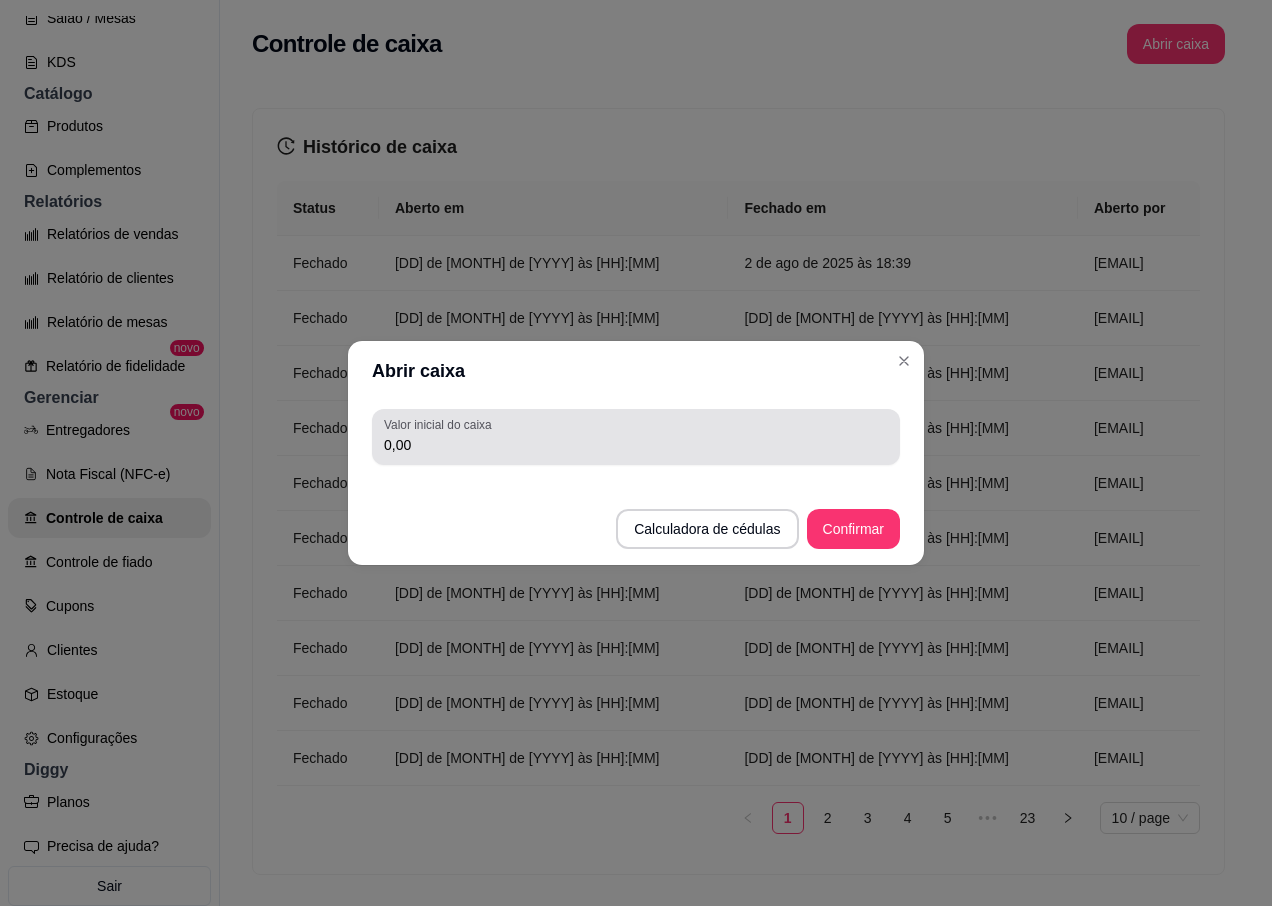 click on "0,00" at bounding box center (636, 445) 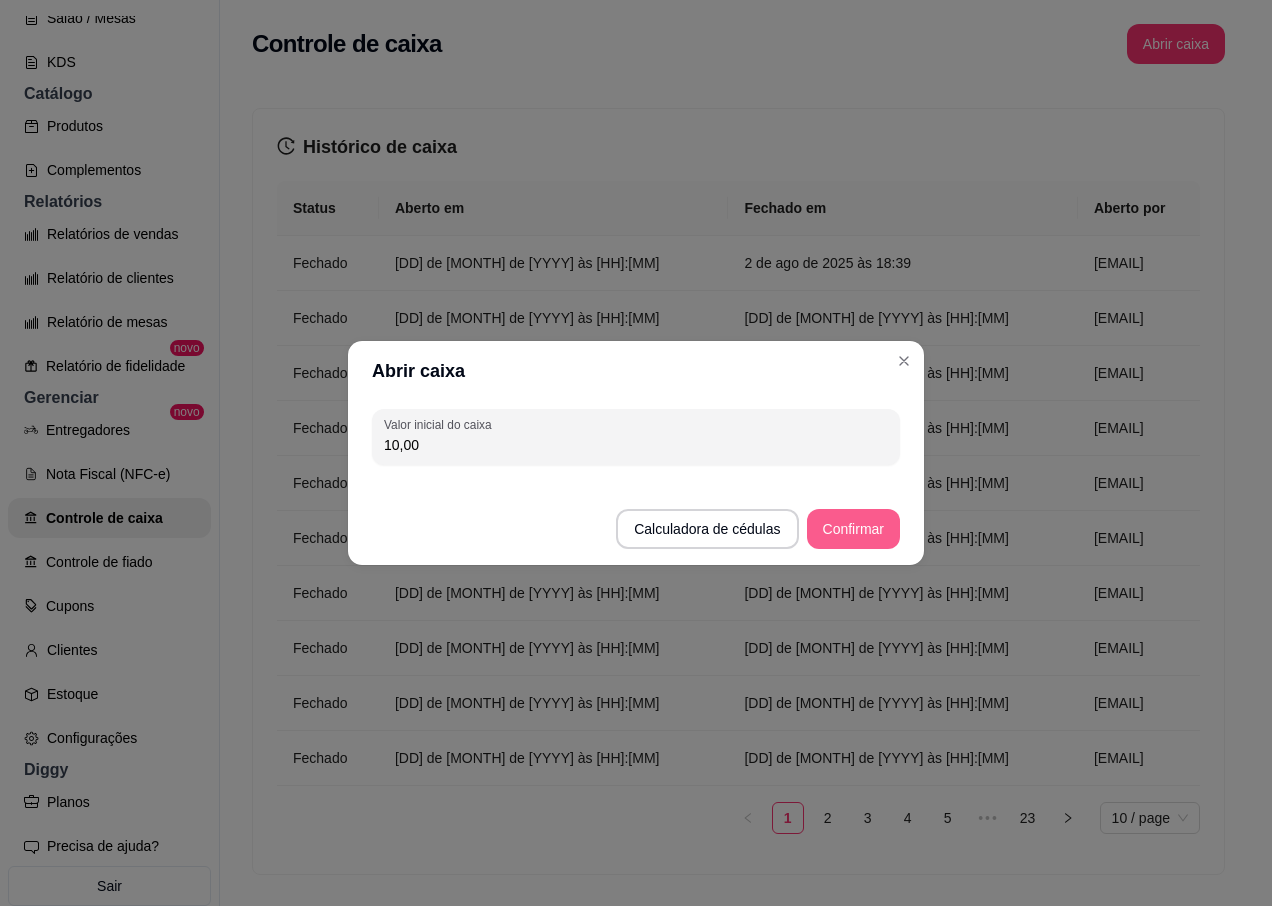 type on "10,00" 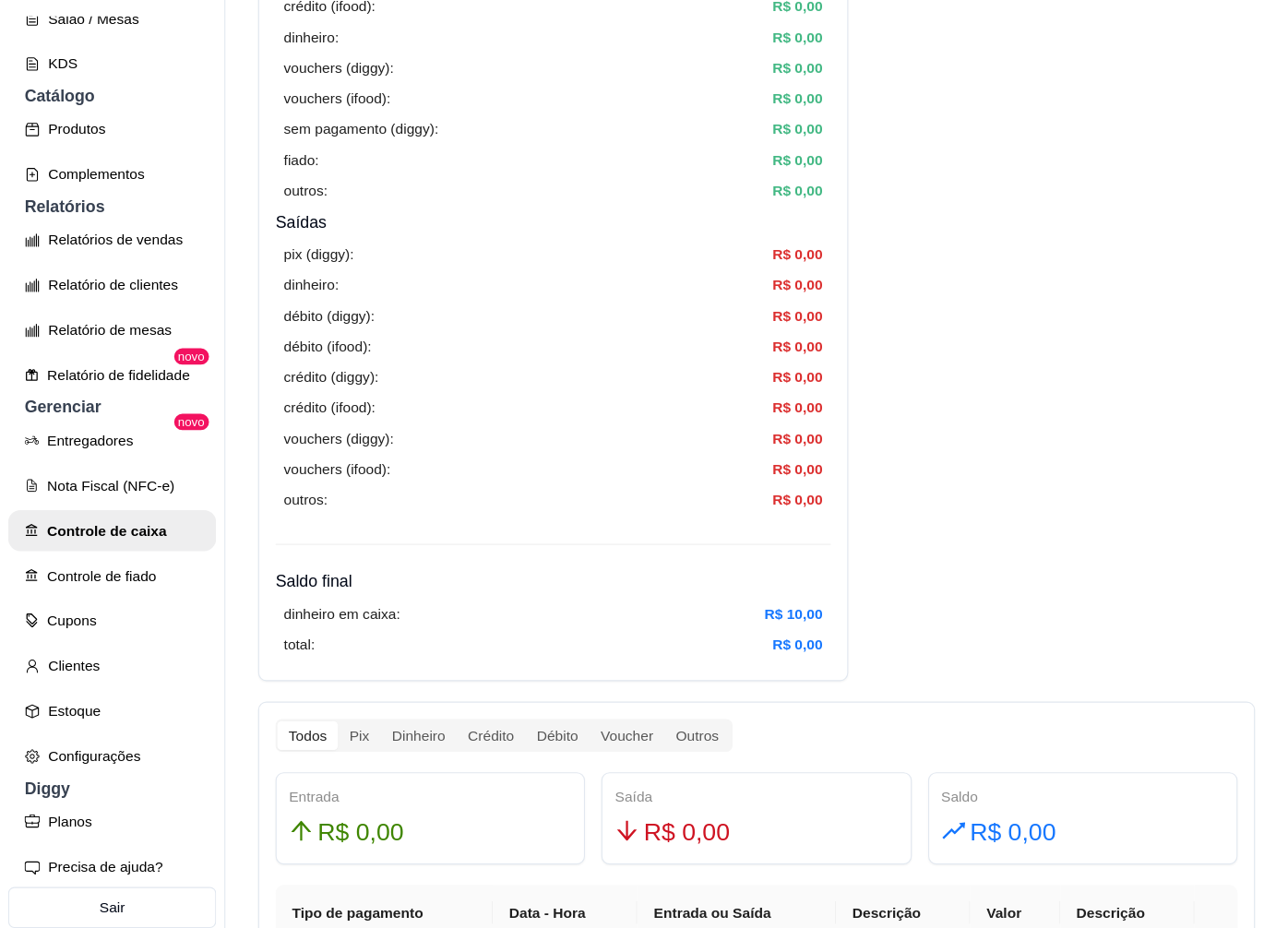 scroll, scrollTop: 0, scrollLeft: 0, axis: both 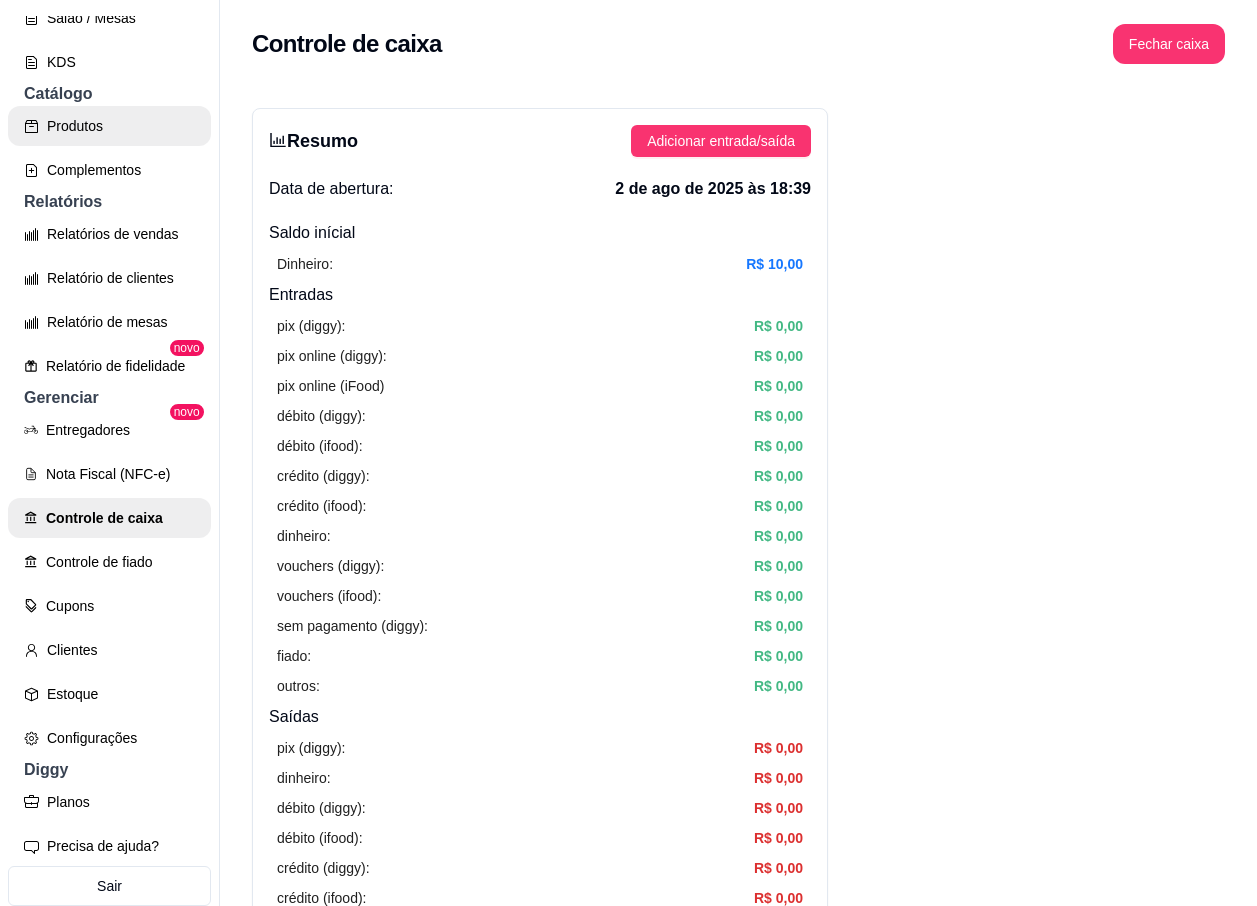 click on "Produtos" at bounding box center [109, 126] 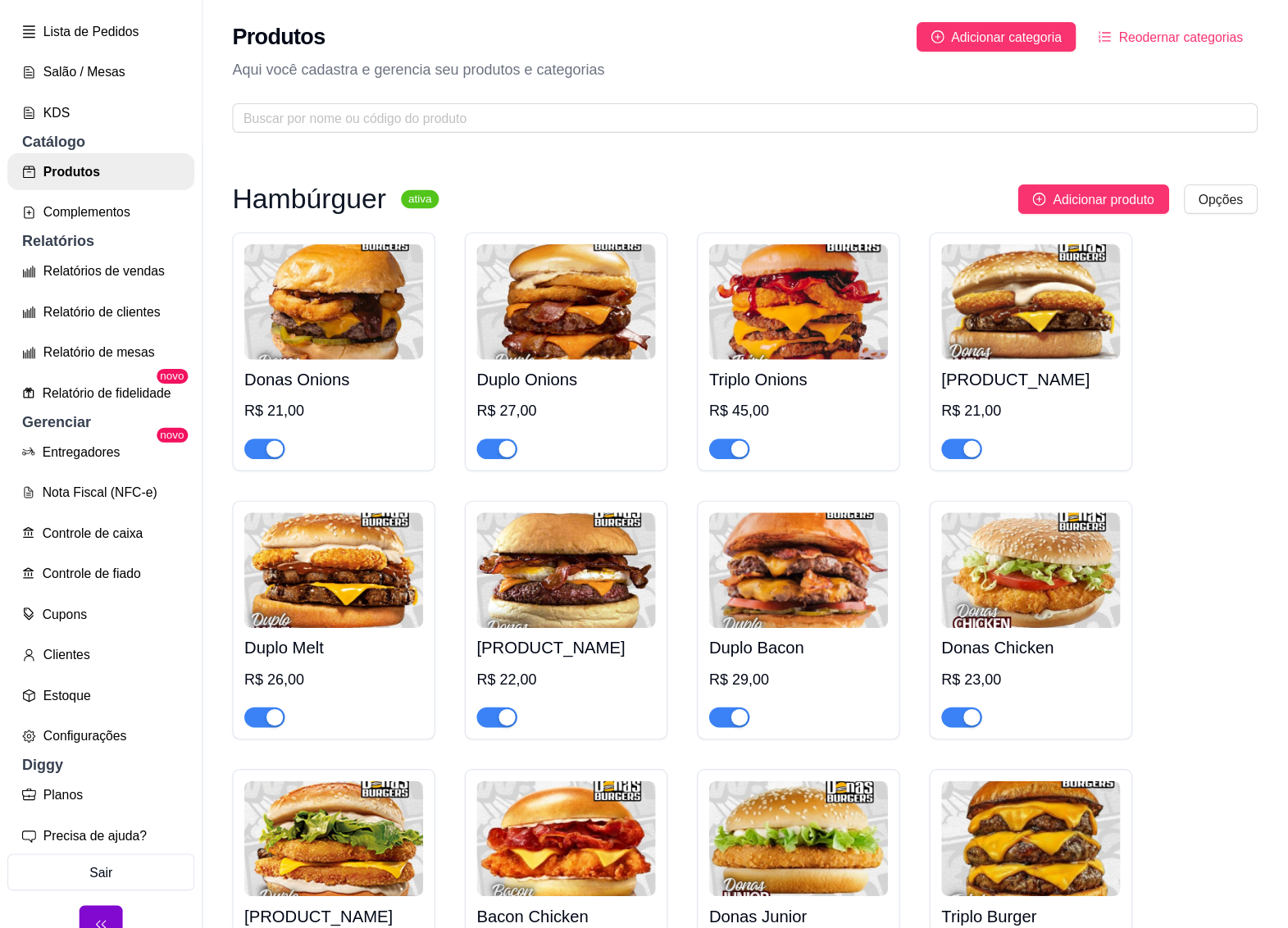 scroll, scrollTop: 194, scrollLeft: 0, axis: vertical 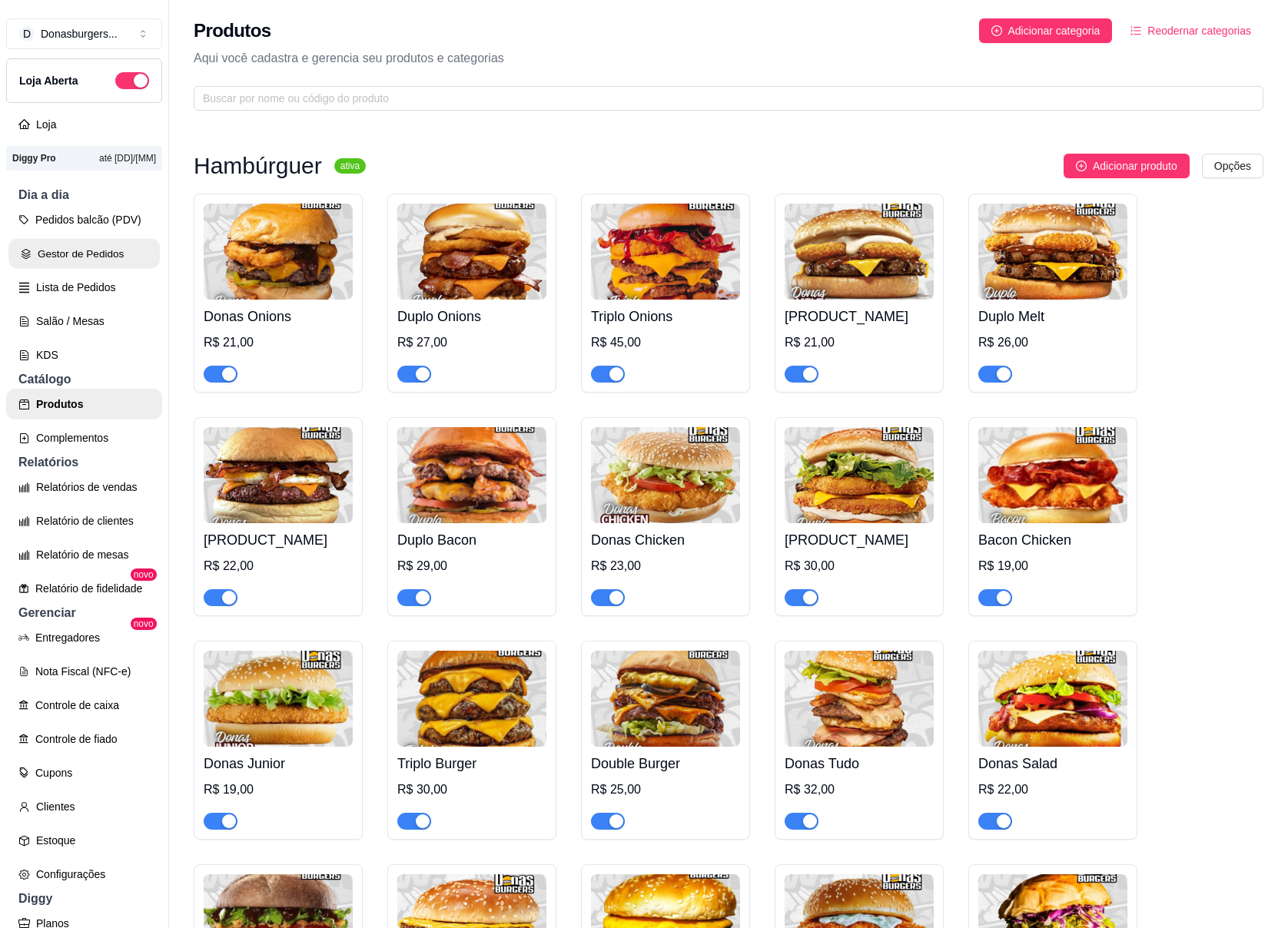 click on "Gestor de Pedidos" at bounding box center (84, 254) 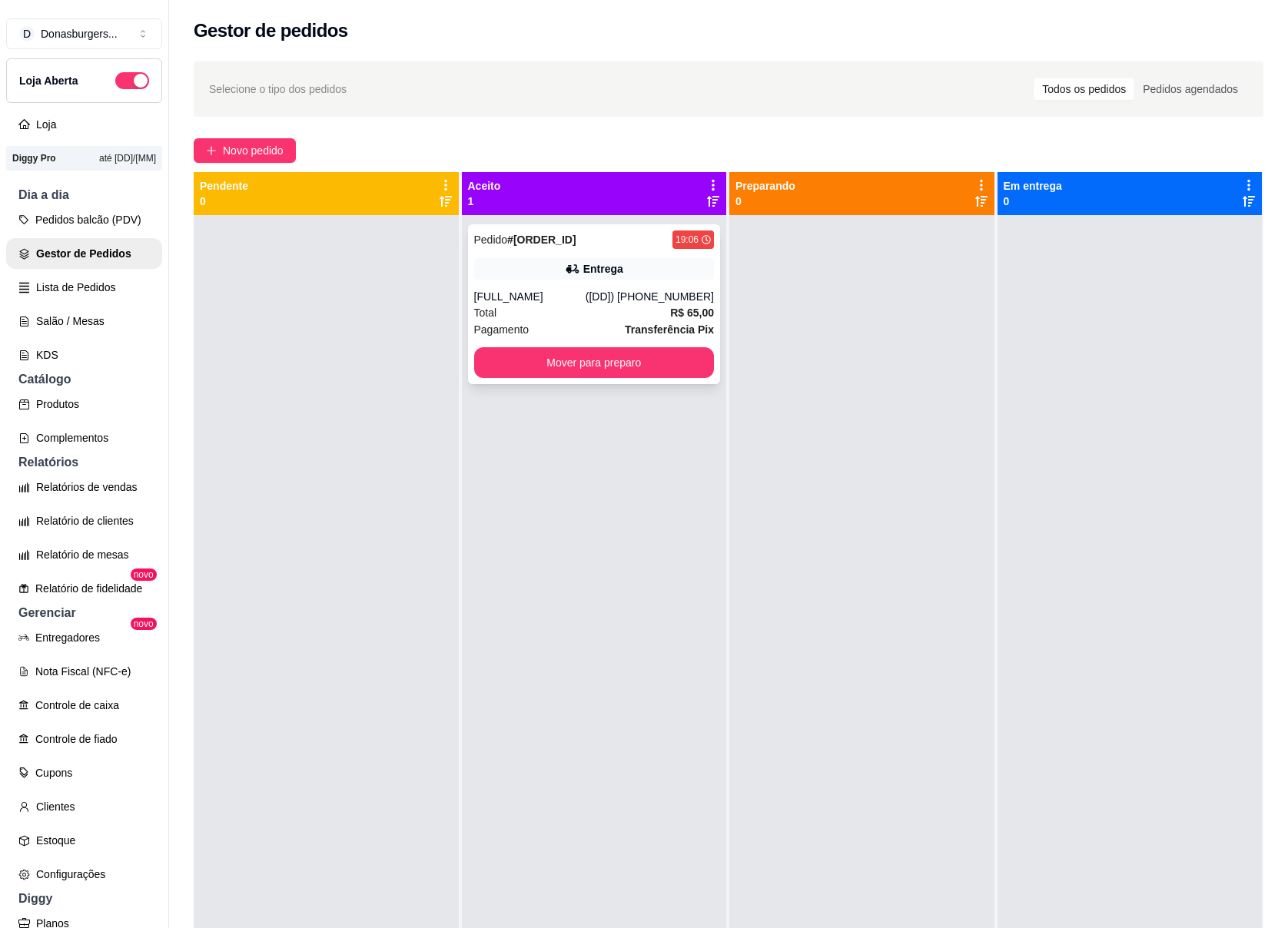 click on "R$ 65,00" at bounding box center (692, 313) 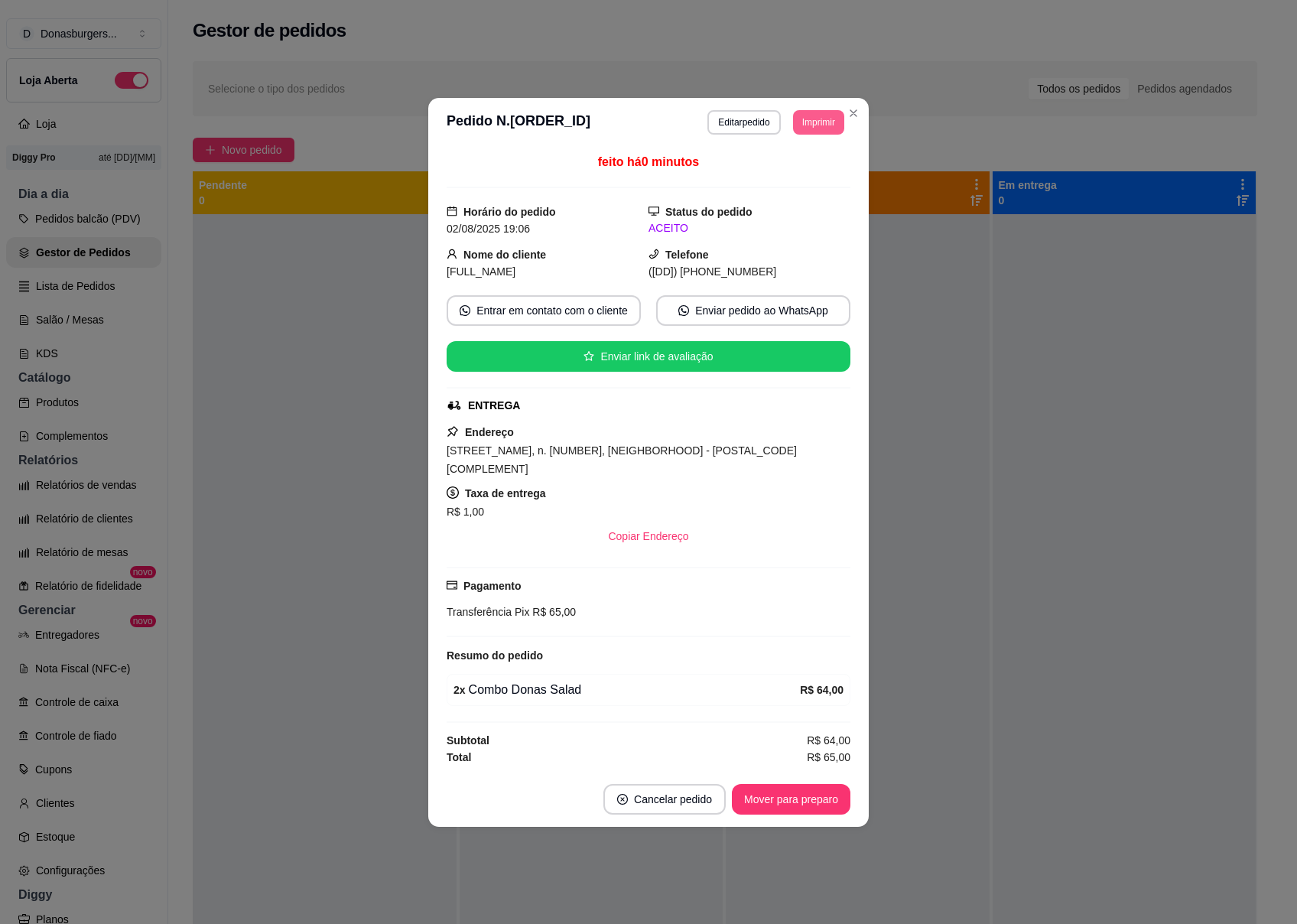 click on "Imprimir" at bounding box center [818, 122] 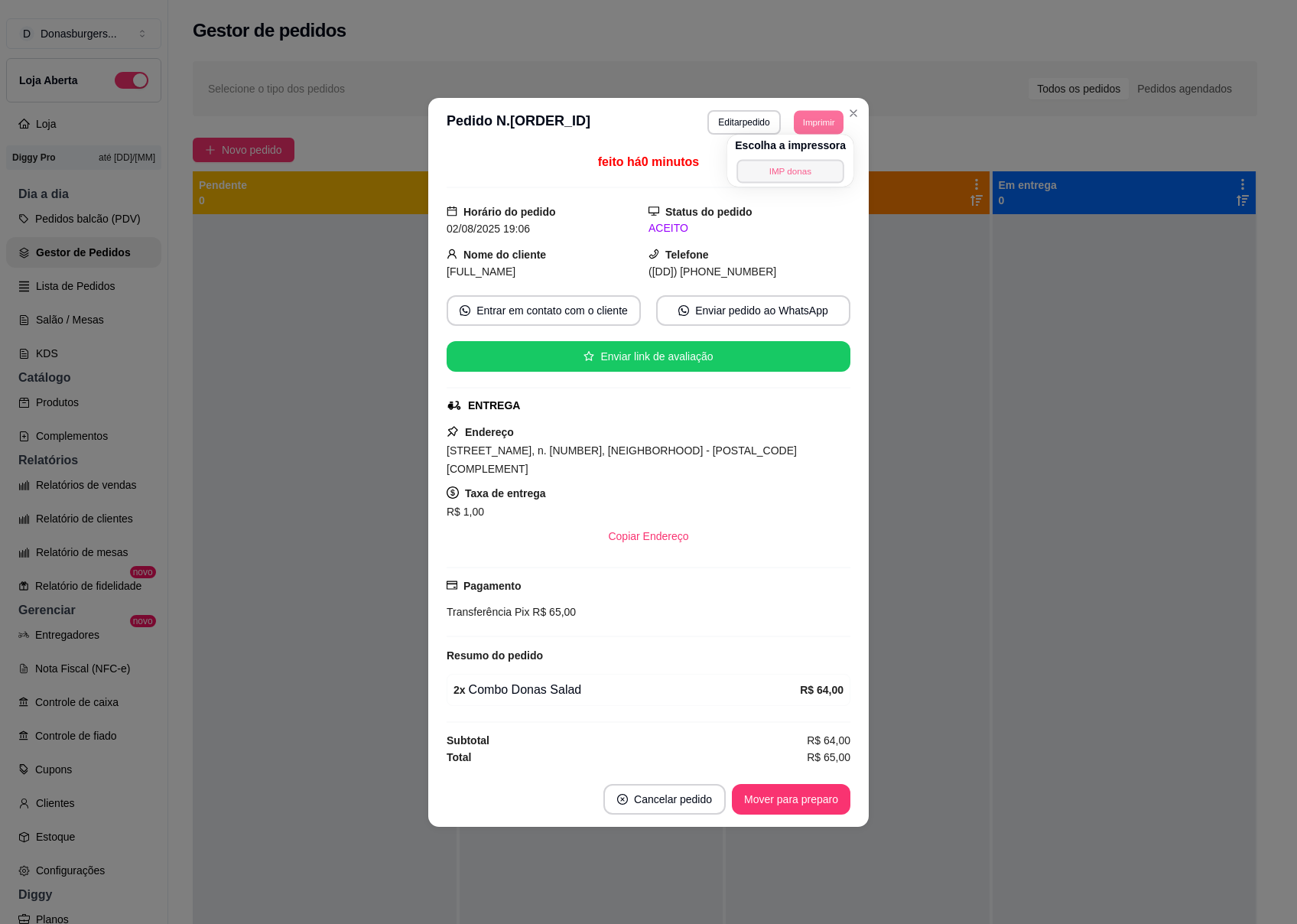 click on "IMP donas" at bounding box center (790, 171) 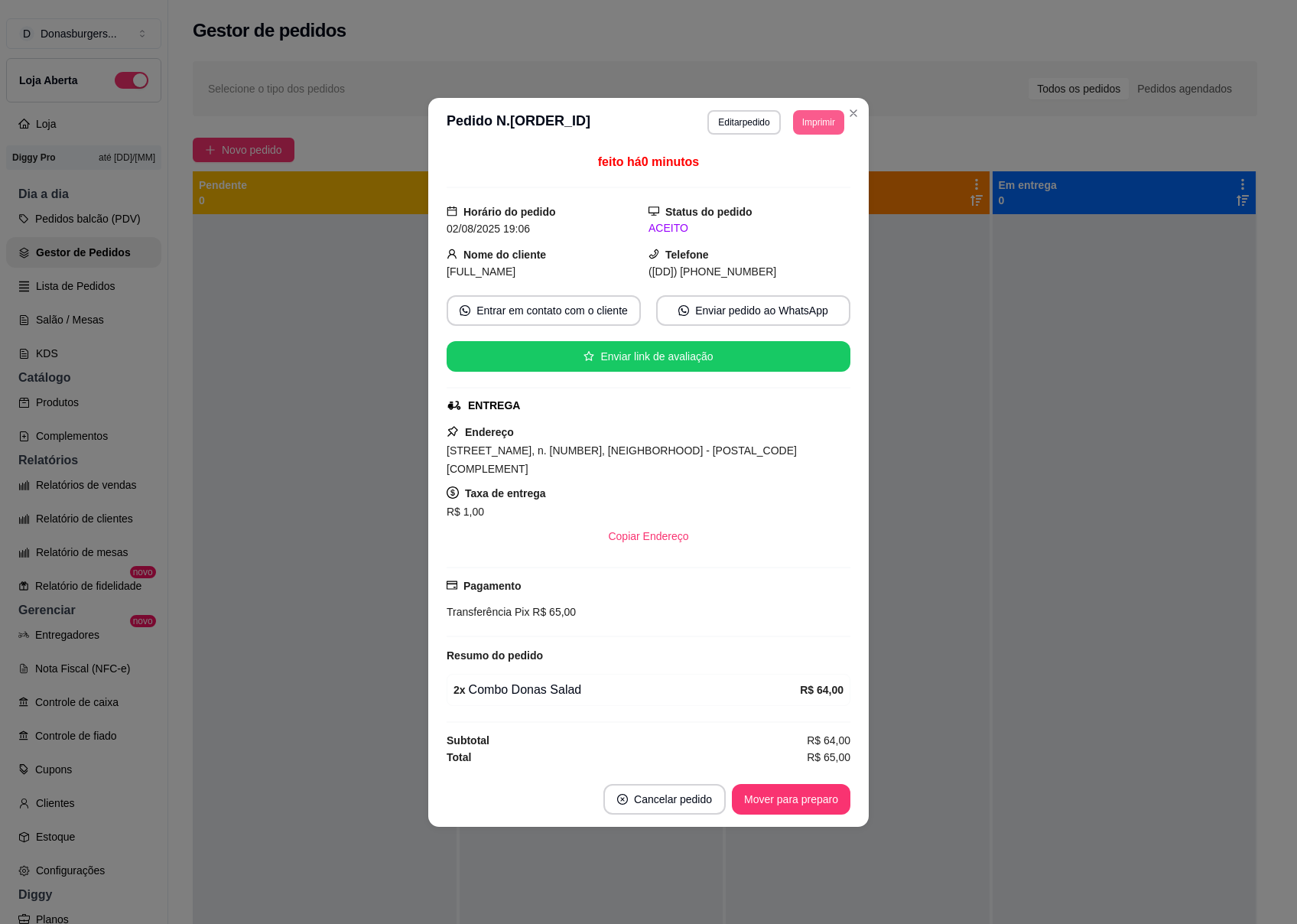click on "Imprimir" at bounding box center (818, 122) 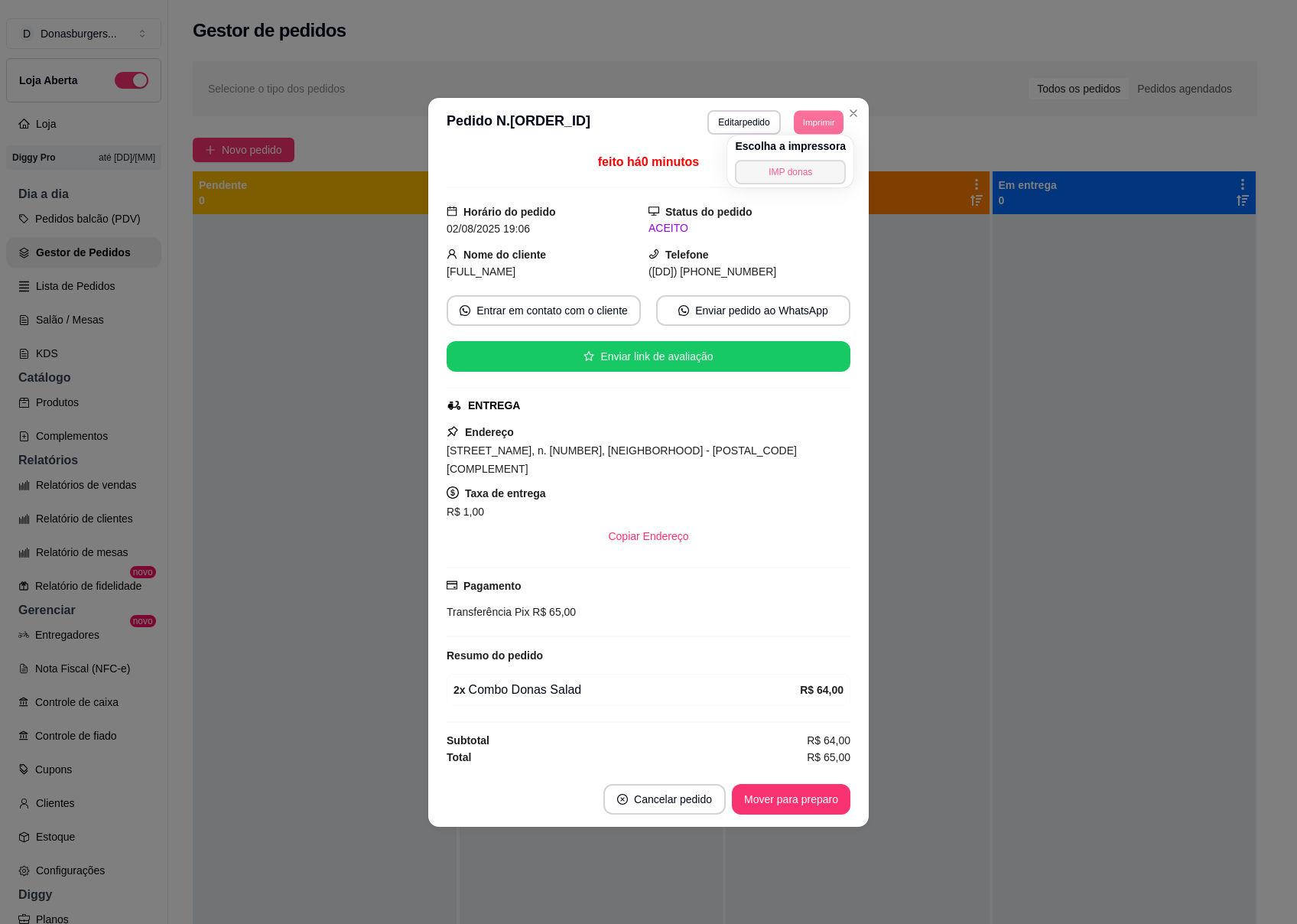 click on "IMP donas" at bounding box center (790, 172) 